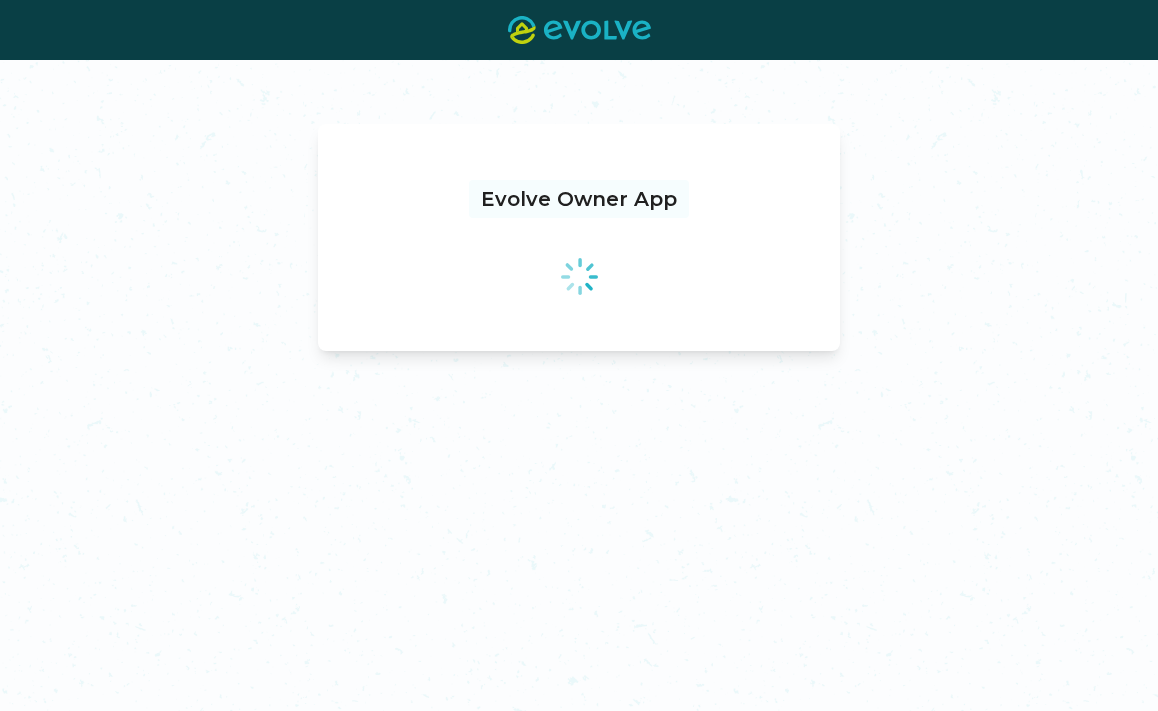 scroll, scrollTop: 0, scrollLeft: 0, axis: both 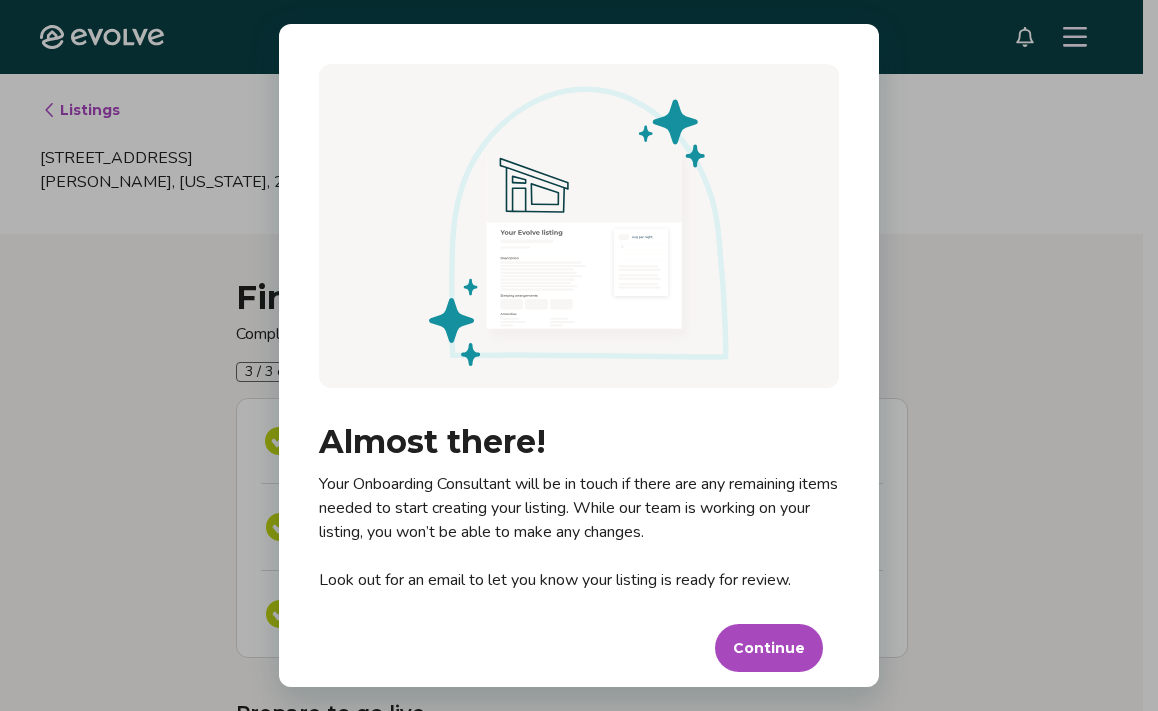 click on "Dialog Almost there! Your Onboarding Consultant will be in touch if there are any remaining items needed to start creating your listing. While our team is working on your listing, you won’t be able to make any changes. Look out for an email to let you know your listing is ready for review. Continue" at bounding box center (579, 355) 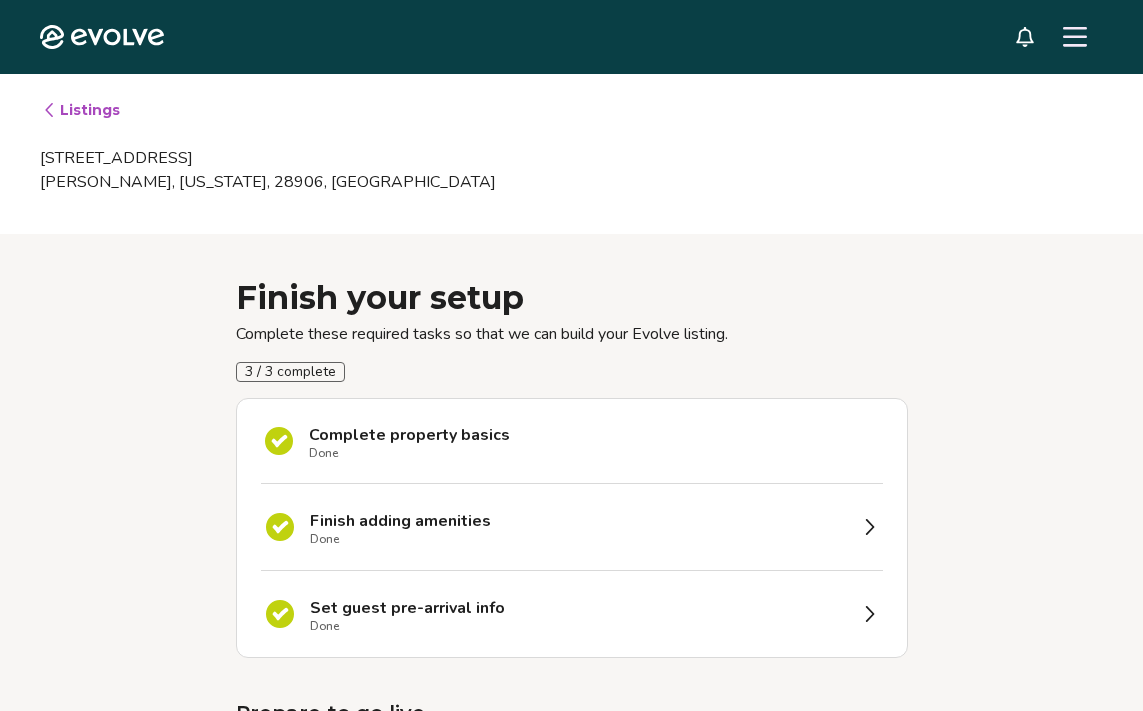 click 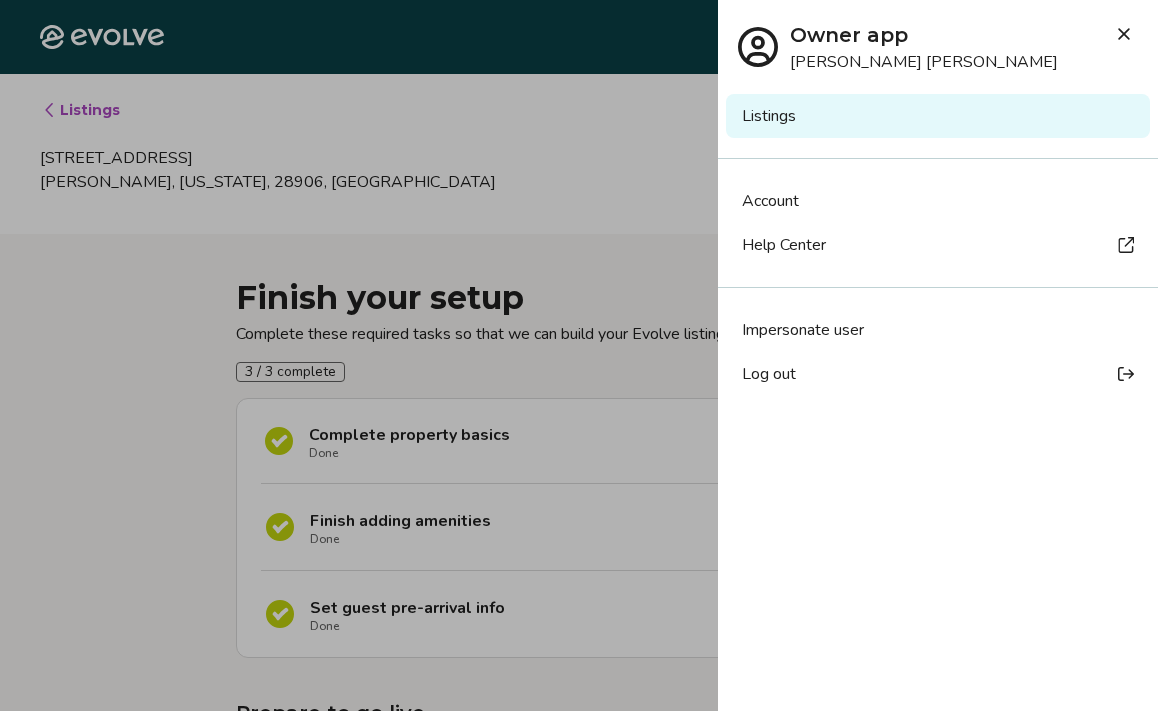 click on "Account" at bounding box center (938, 201) 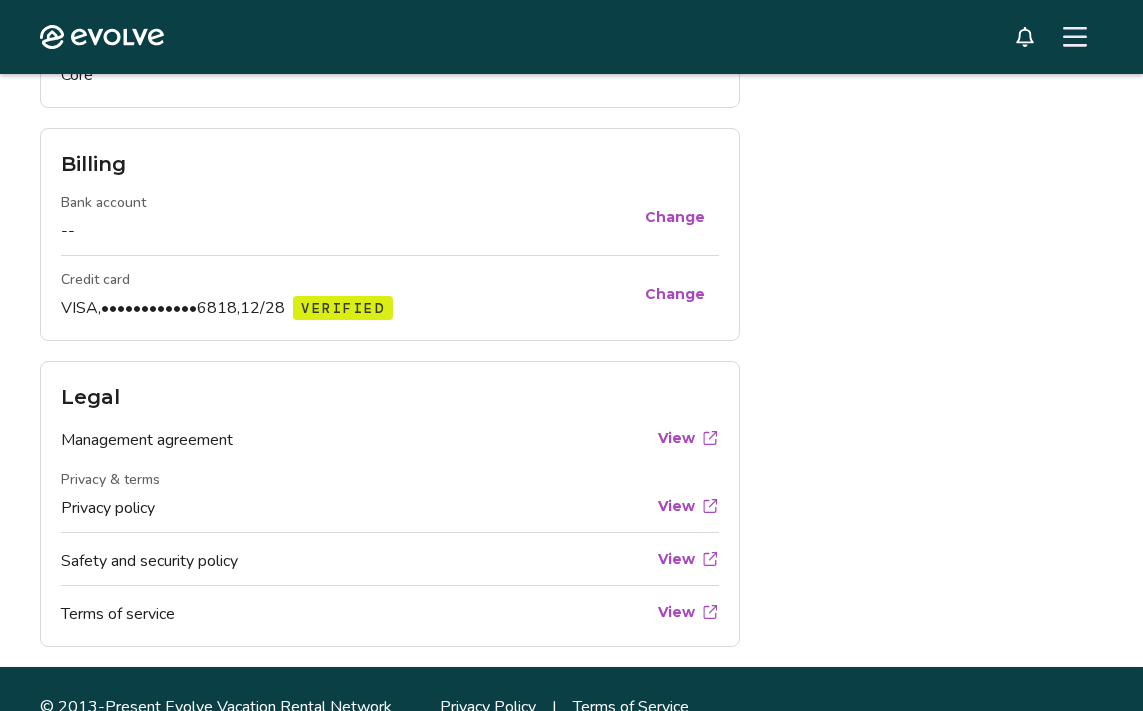 scroll, scrollTop: 882, scrollLeft: 0, axis: vertical 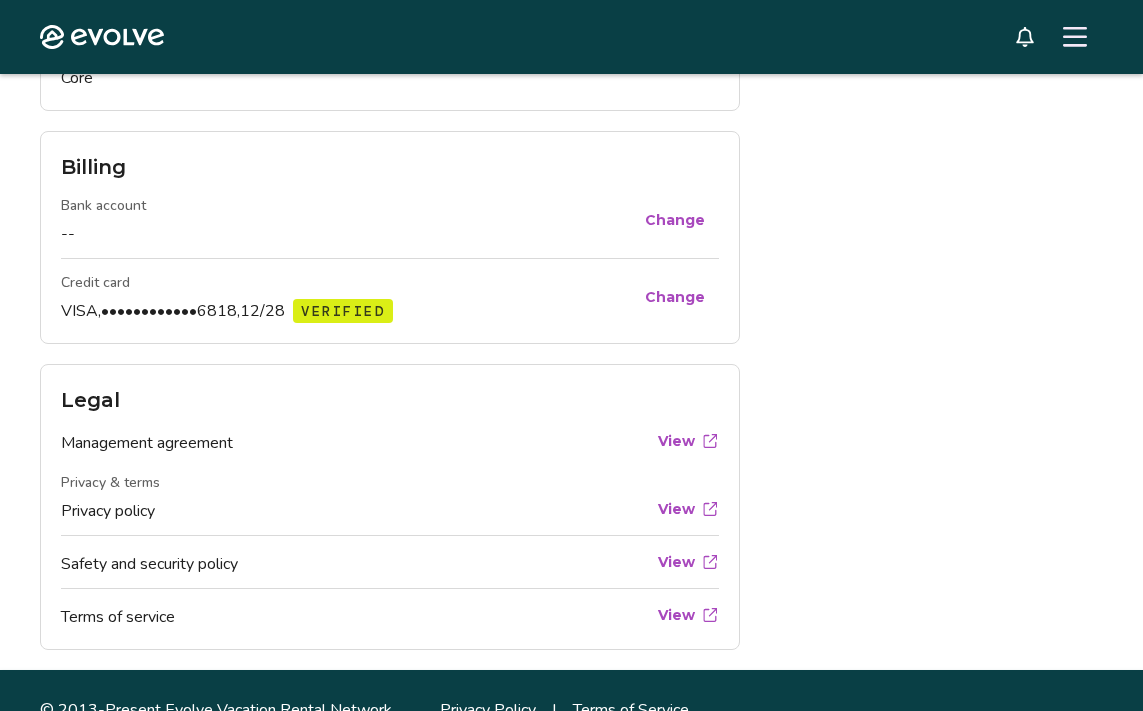 click on "Billing" at bounding box center (390, 173) 